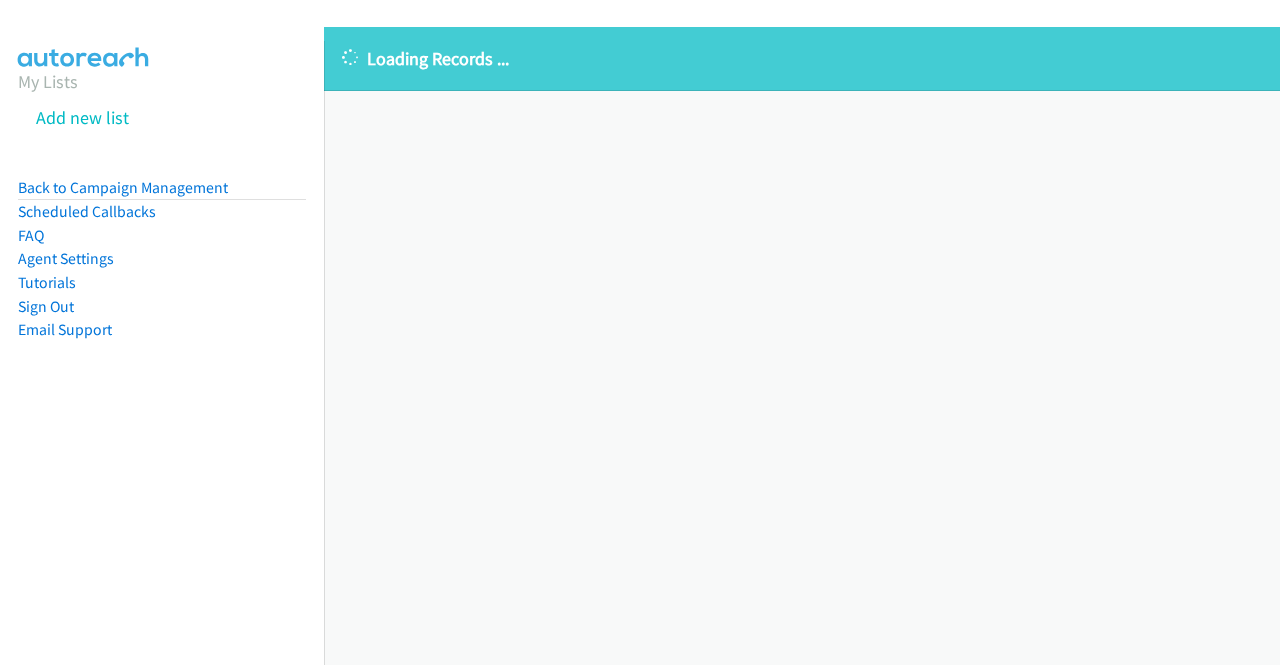 scroll, scrollTop: 0, scrollLeft: 0, axis: both 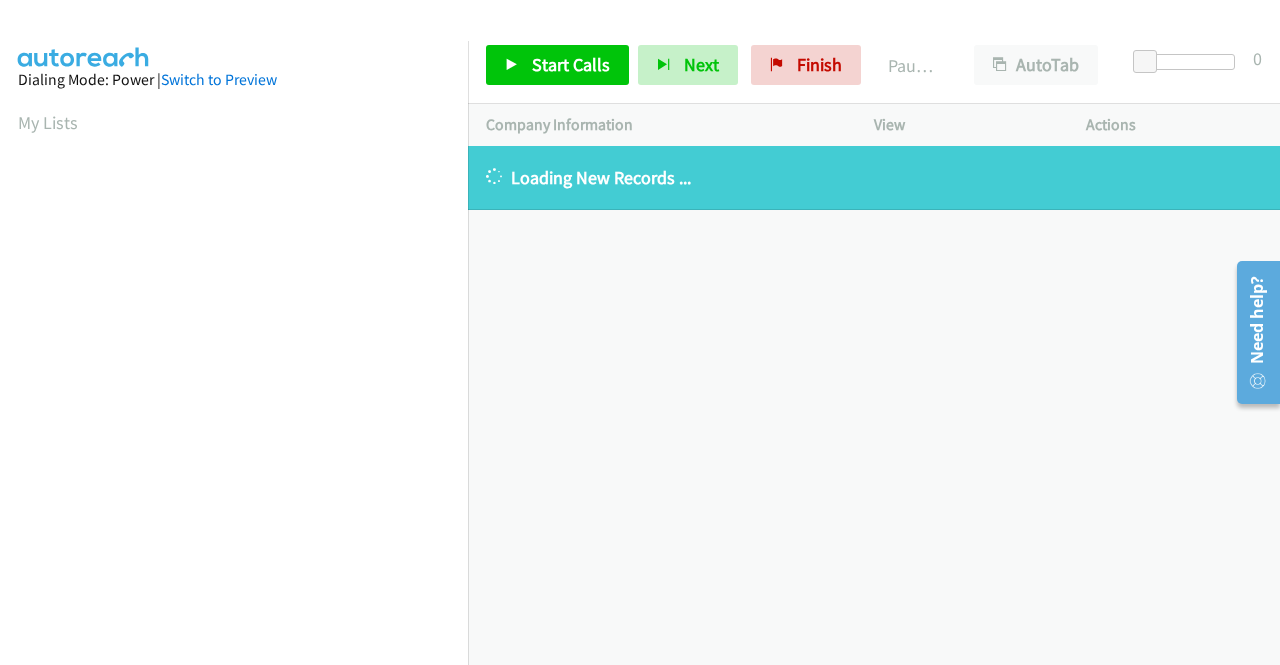 click on "+1 415-964-1034
Call failed - Please reload the list and try again
The Callbar Failed to Load Please Open it and Reload the Page
Hmm something isn't quite right.. Please refresh the page
Hmm something isn't quite right.. Please refresh the page
No records are currently dialable. We'll auto-refresh when new records are added or you can switch to another list or campaign.
Loading New Records ...
Reverse Compact View
|
Popout Window
|
Email Support
© 2021 AutoReach" at bounding box center [874, 405] 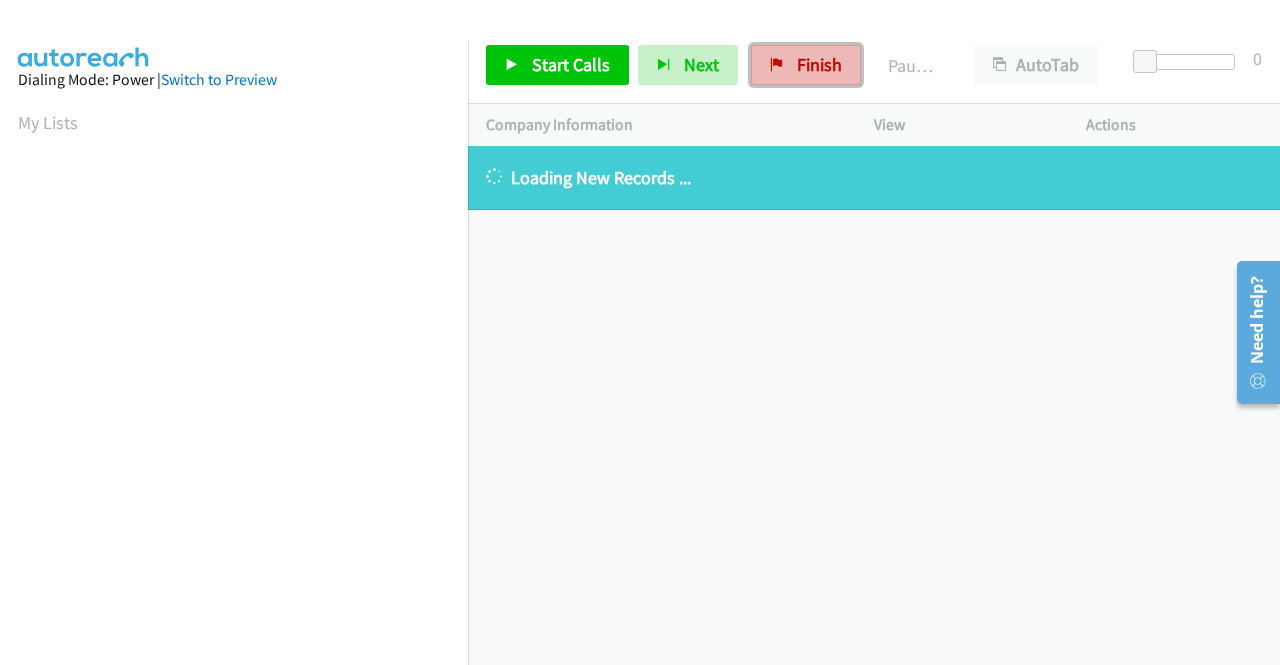 click on "Finish" at bounding box center [819, 64] 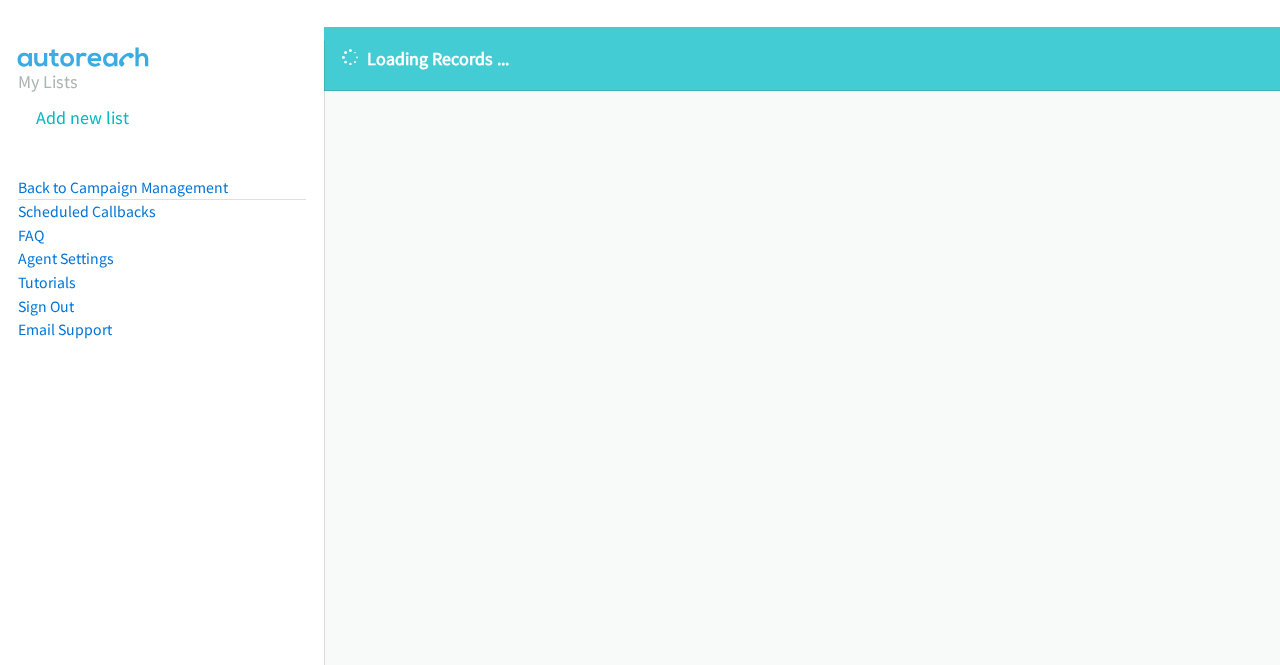 scroll, scrollTop: 0, scrollLeft: 0, axis: both 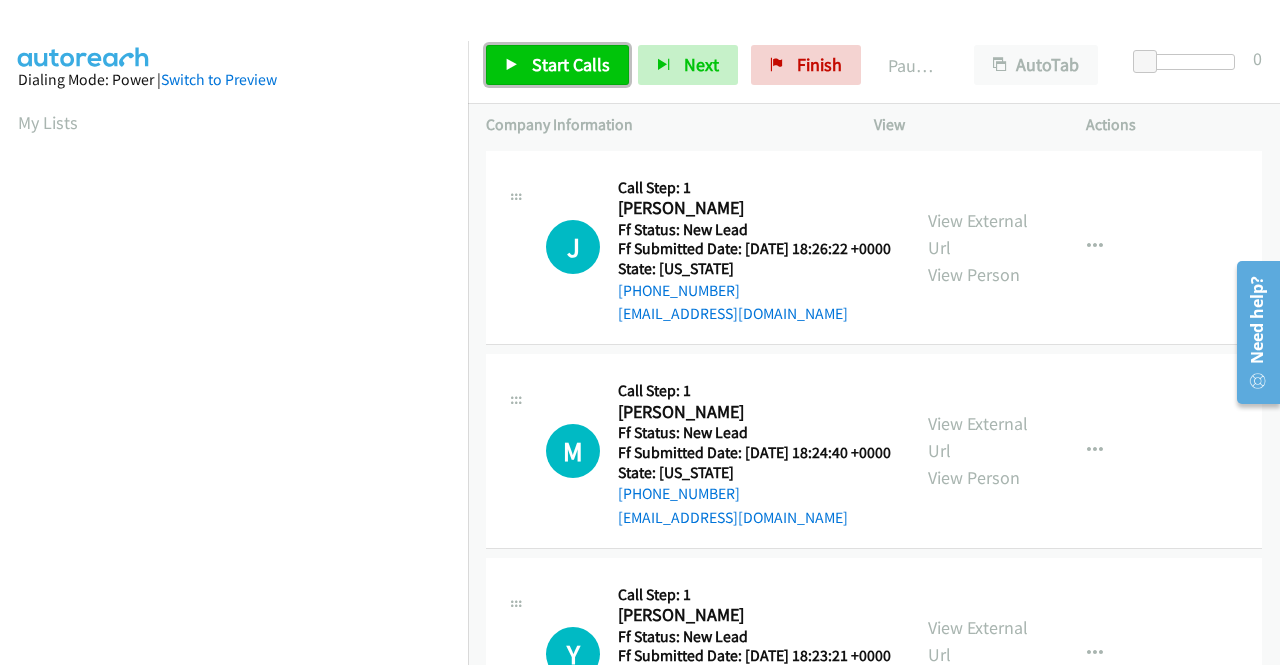 click on "Start Calls" at bounding box center (571, 64) 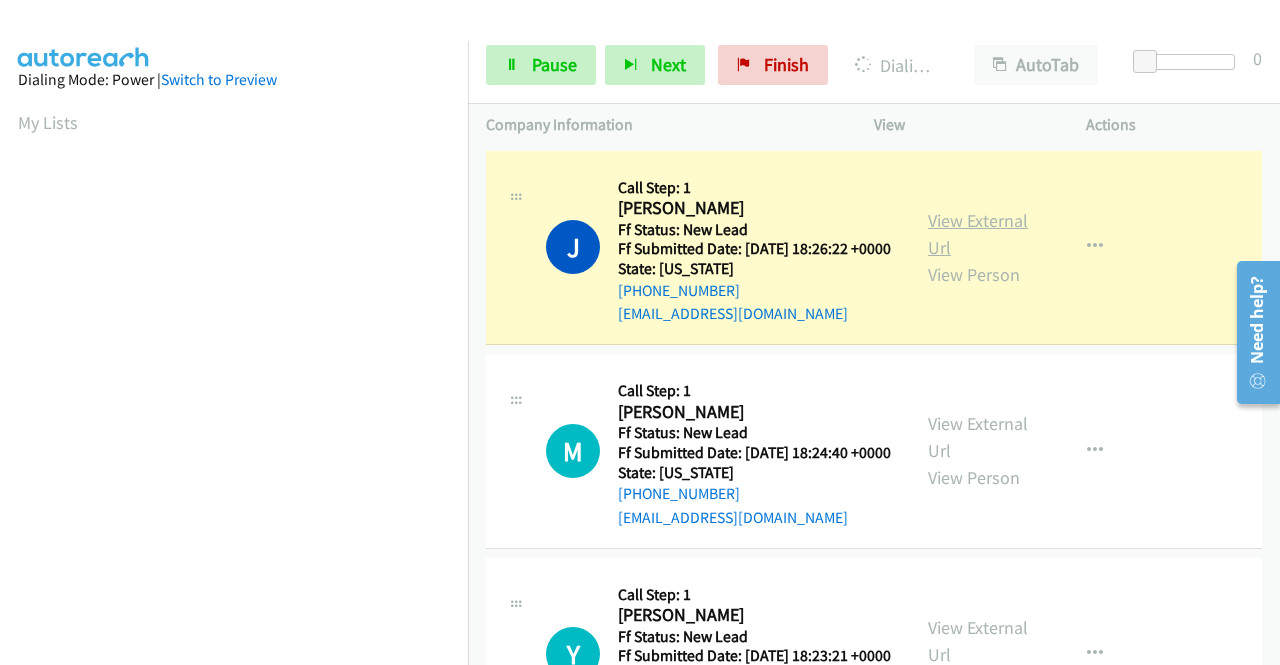 click on "View External Url" at bounding box center (978, 234) 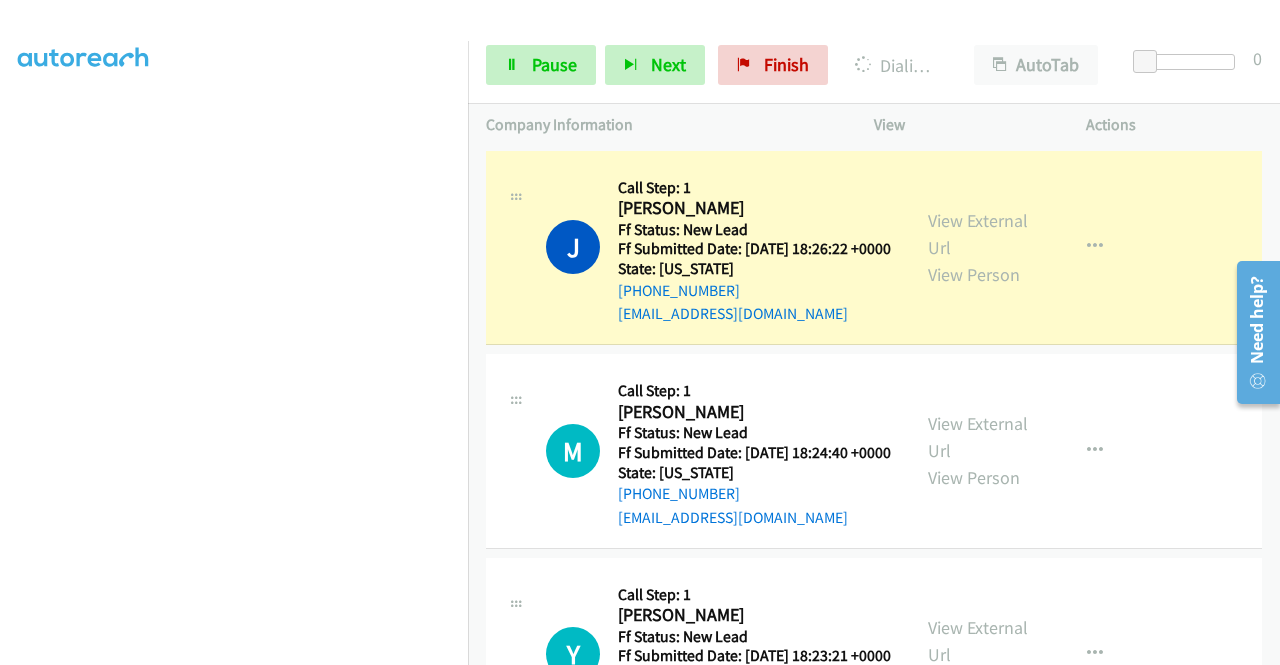 scroll, scrollTop: 413, scrollLeft: 0, axis: vertical 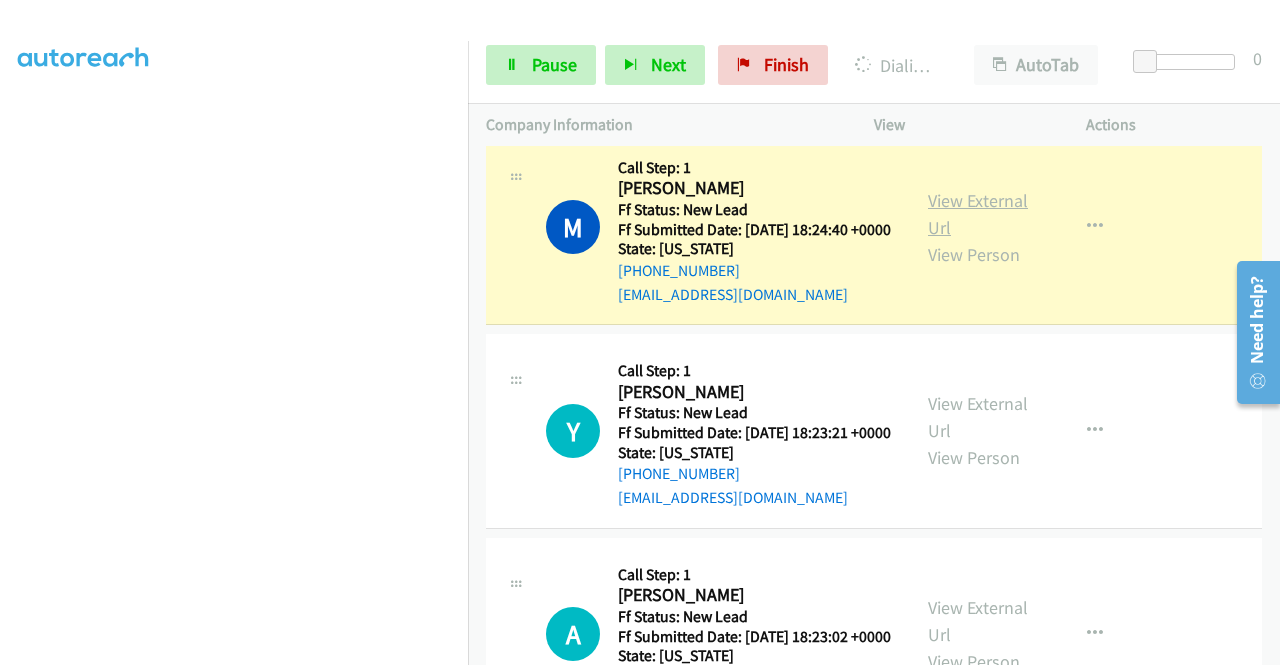 click on "View External Url" at bounding box center (978, 214) 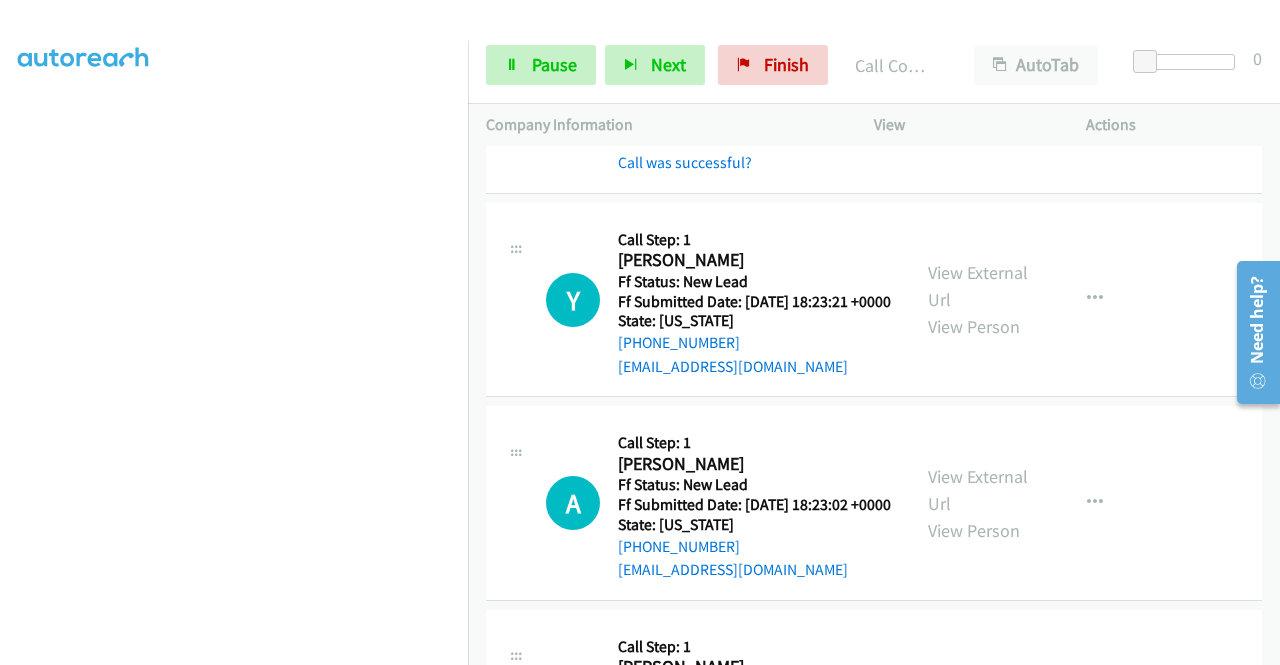 scroll, scrollTop: 480, scrollLeft: 0, axis: vertical 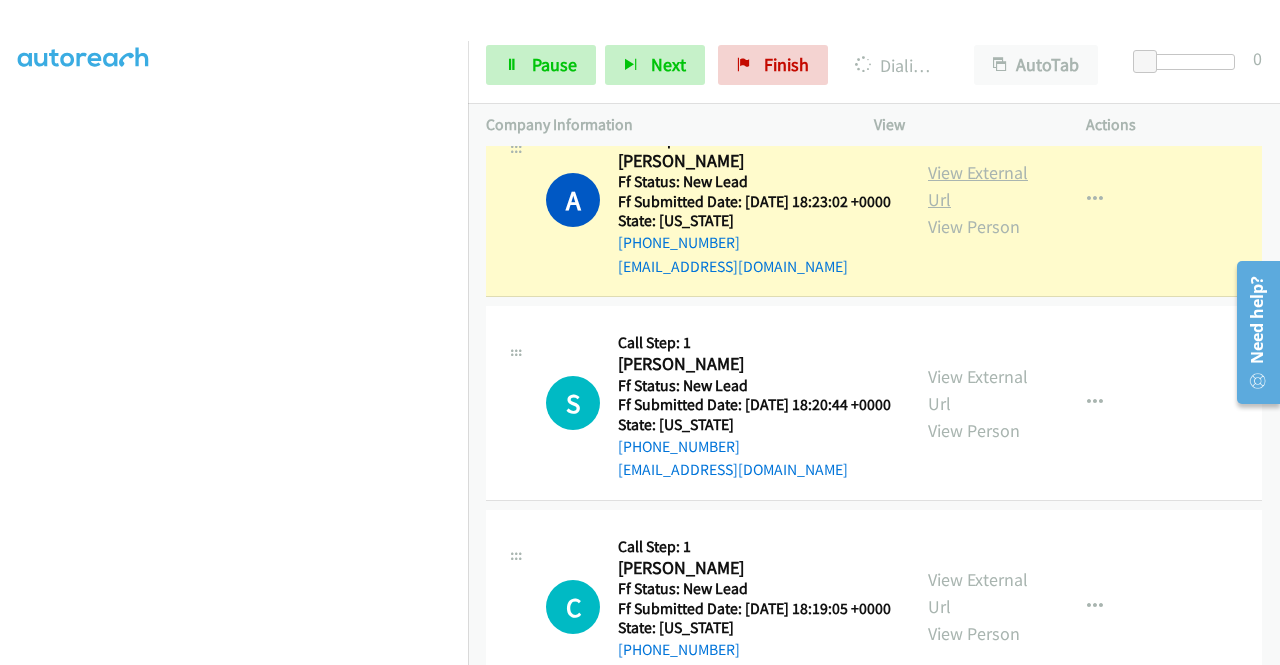 click on "View External Url" at bounding box center (978, 186) 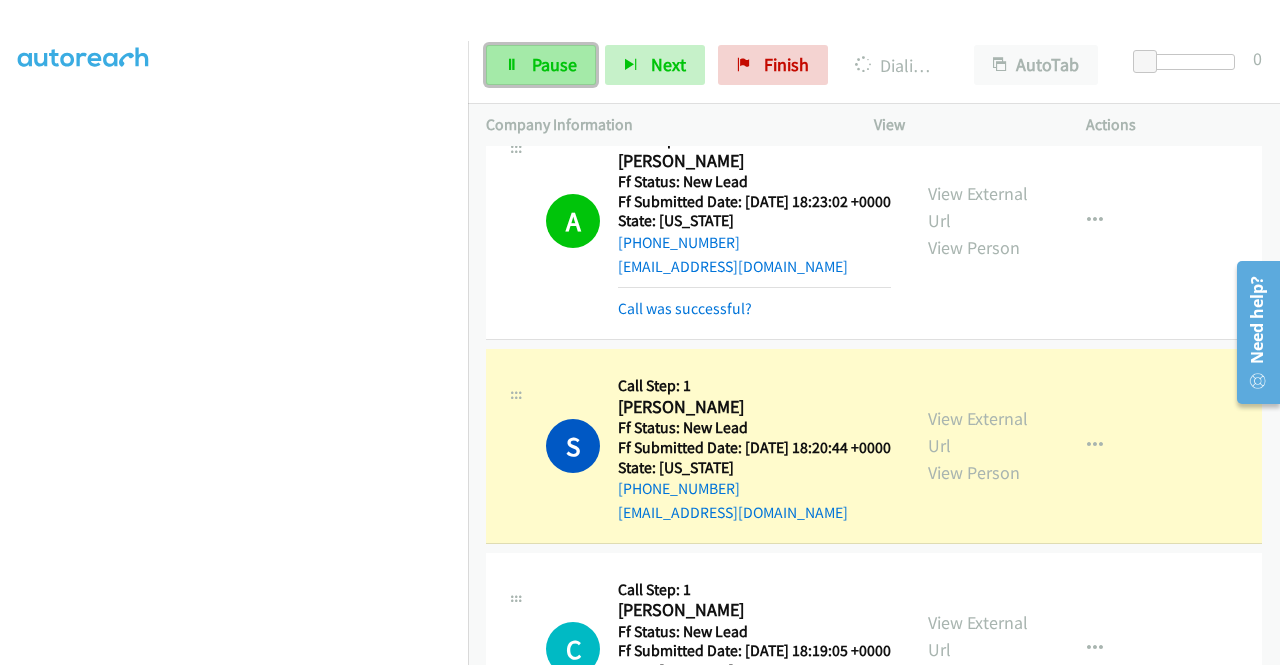 click on "Pause" at bounding box center (541, 65) 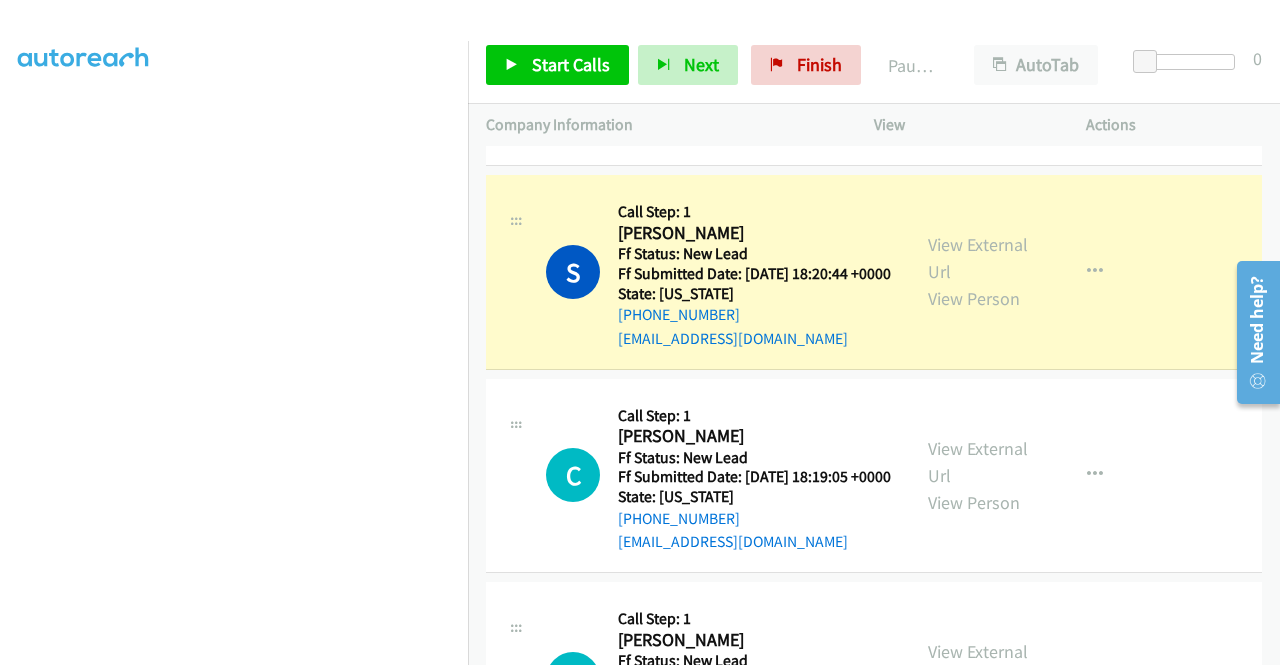 scroll, scrollTop: 1000, scrollLeft: 0, axis: vertical 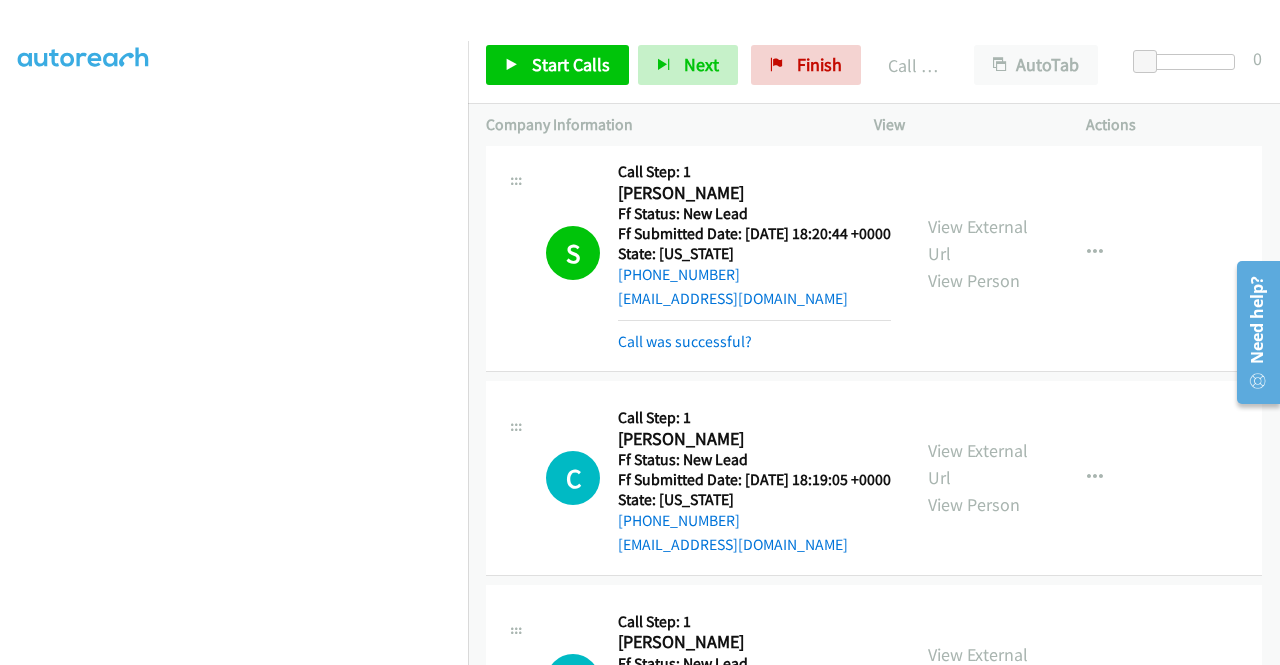 click on "View External Url
View Person
View External Url
Email
Schedule/Manage Callback
Skip Call
Add to do not call list" at bounding box center [1025, 253] 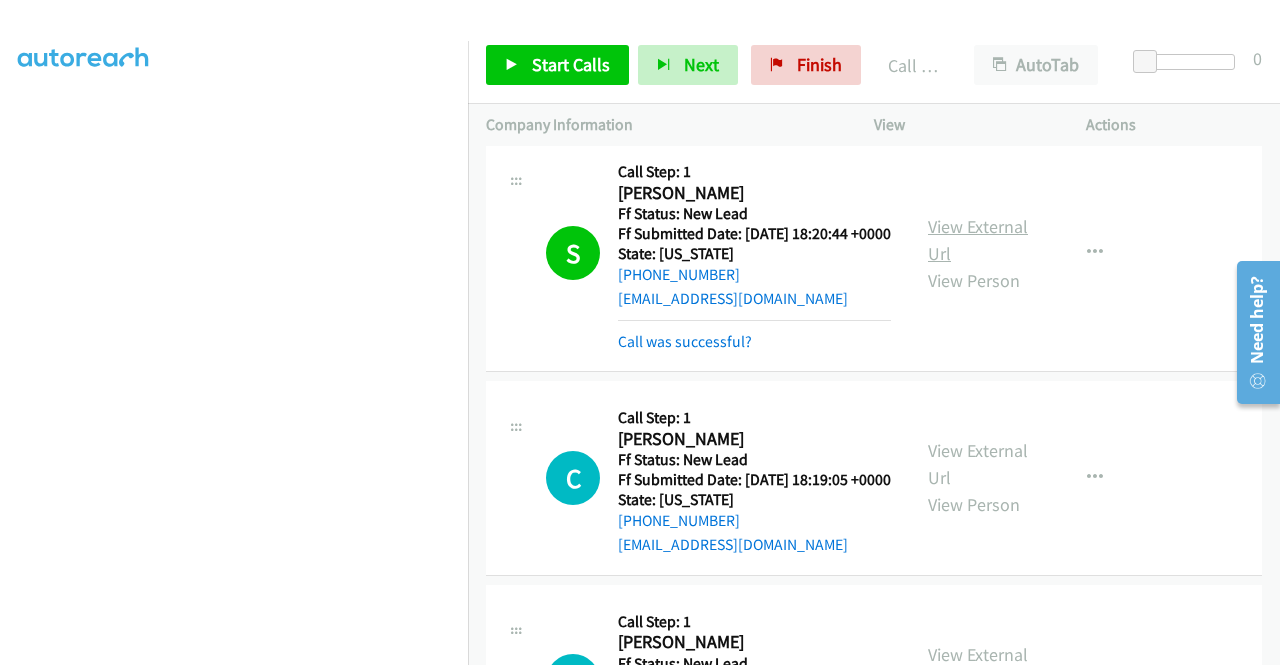 click on "View External Url" at bounding box center (978, 240) 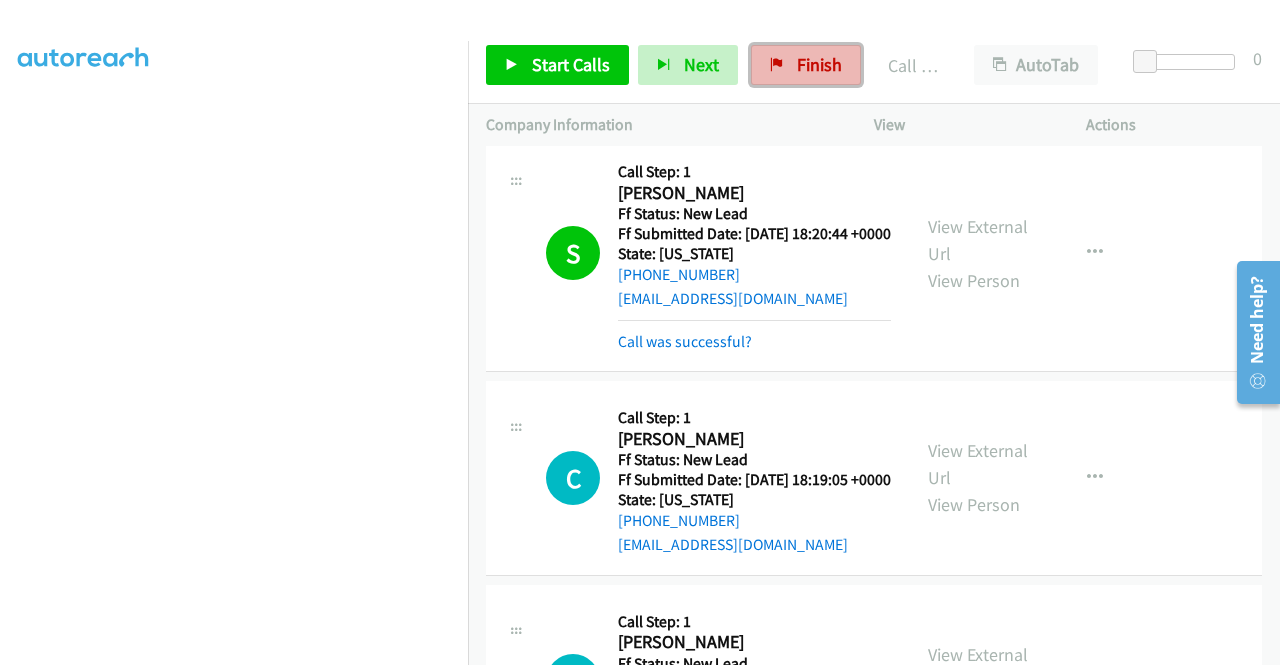 click on "Finish" at bounding box center (806, 65) 